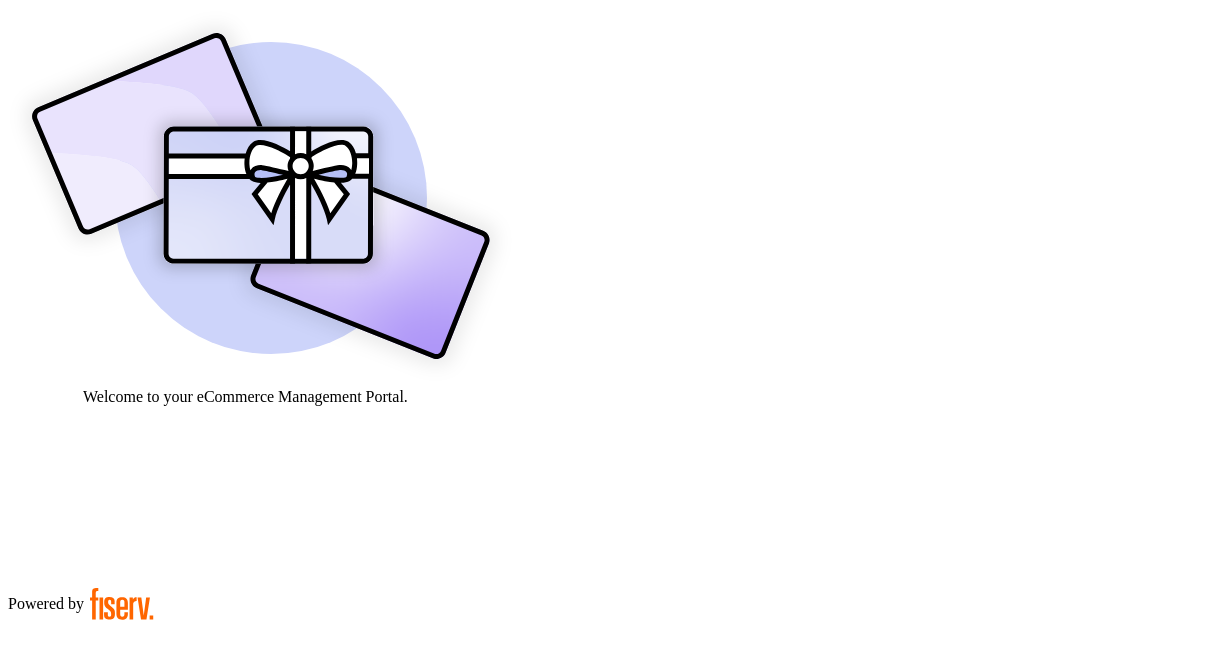 scroll, scrollTop: 0, scrollLeft: 0, axis: both 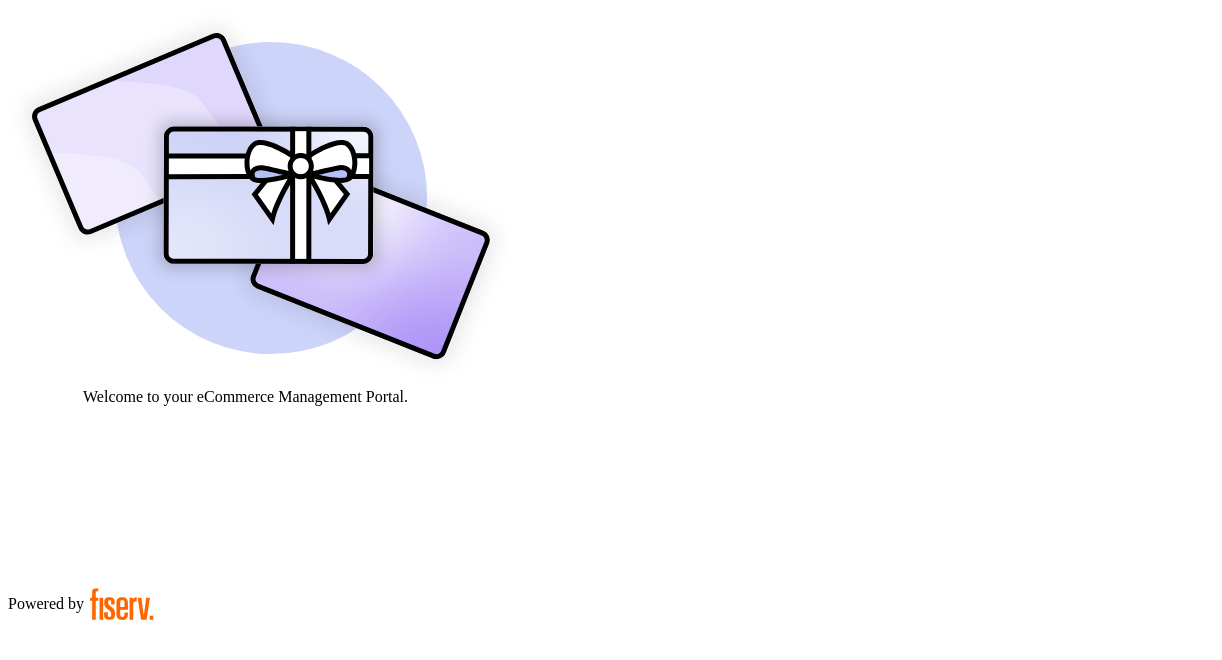 drag, startPoint x: 831, startPoint y: 312, endPoint x: 764, endPoint y: 315, distance: 67.06713 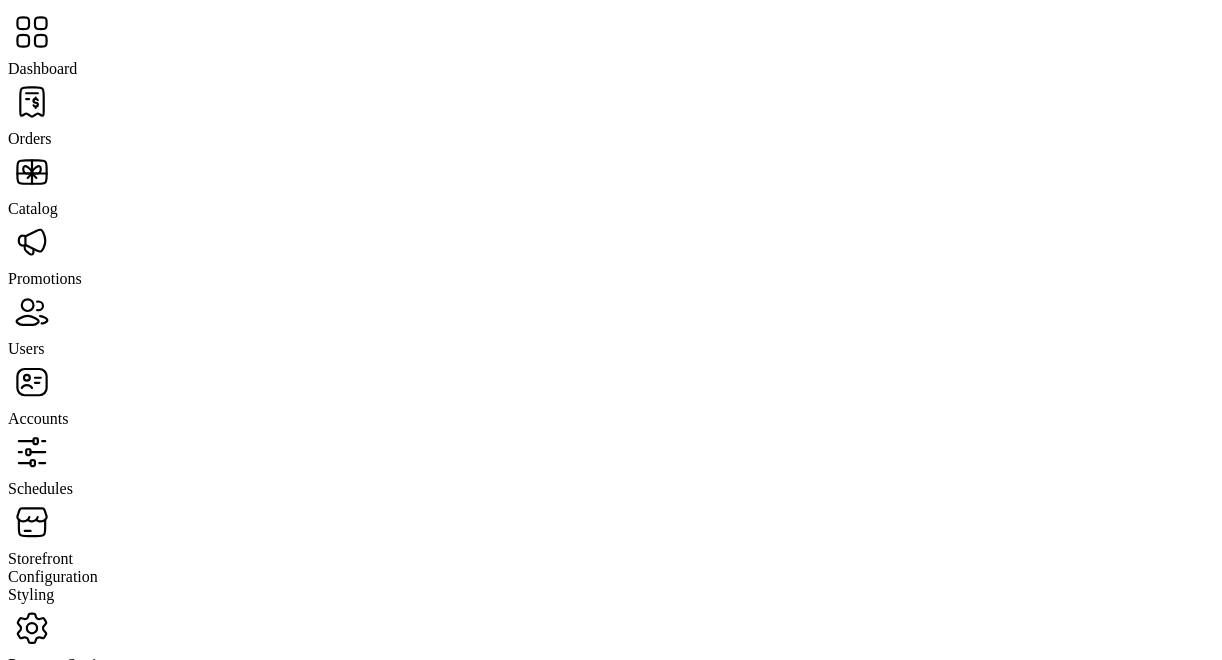 click on "Users" at bounding box center [30, 138] 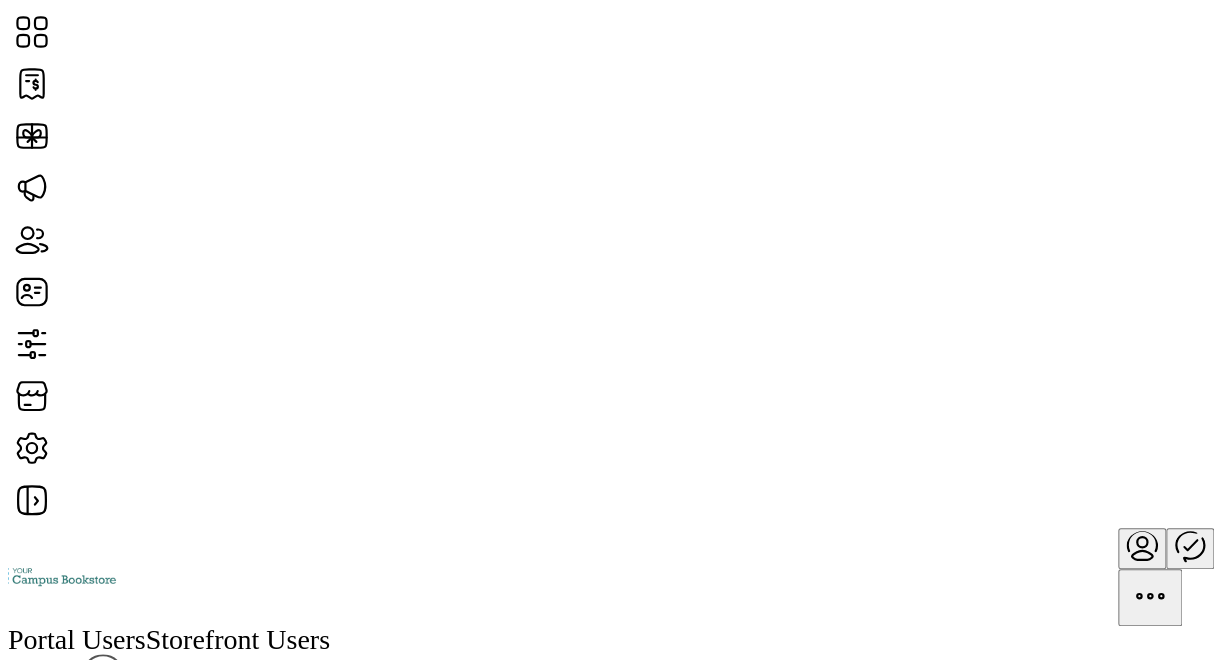 click at bounding box center [1263, 801] 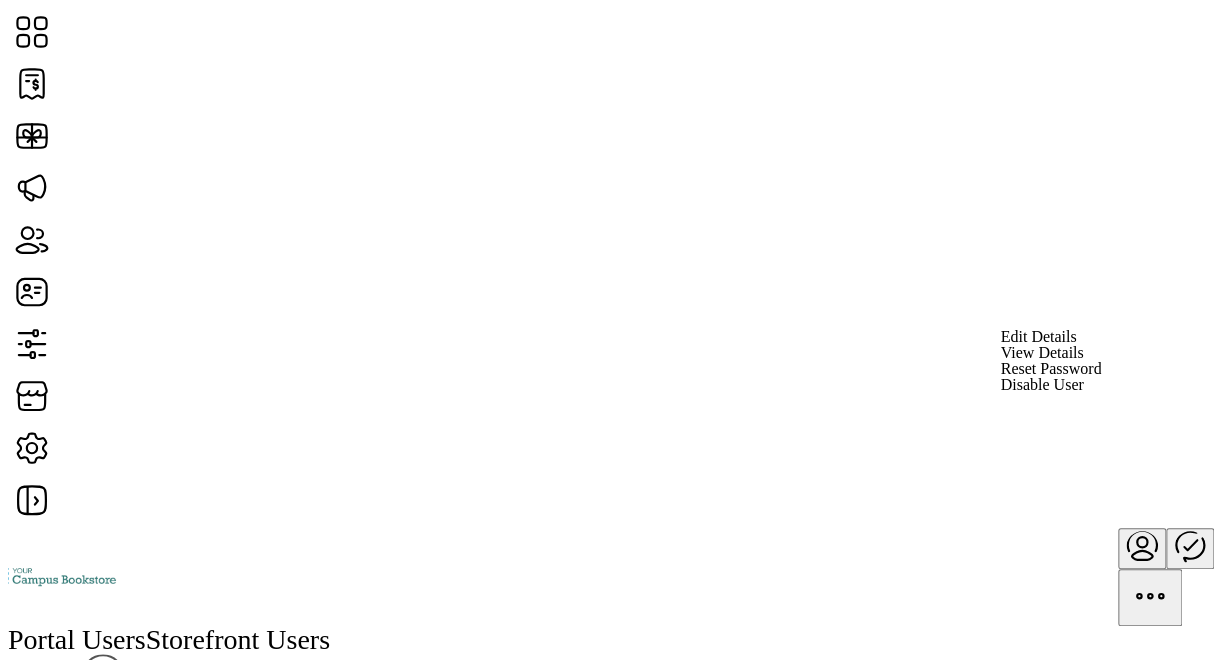 click on "Reset Password" at bounding box center [1050, 369] 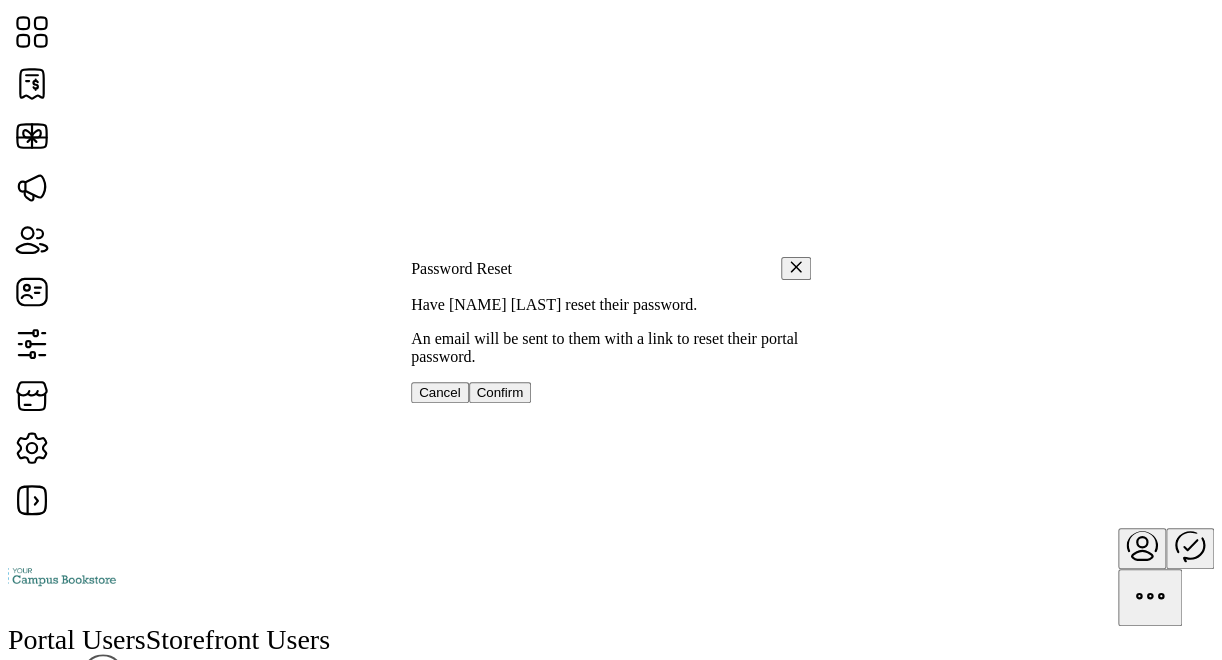 click on "Confirm" at bounding box center [500, 392] 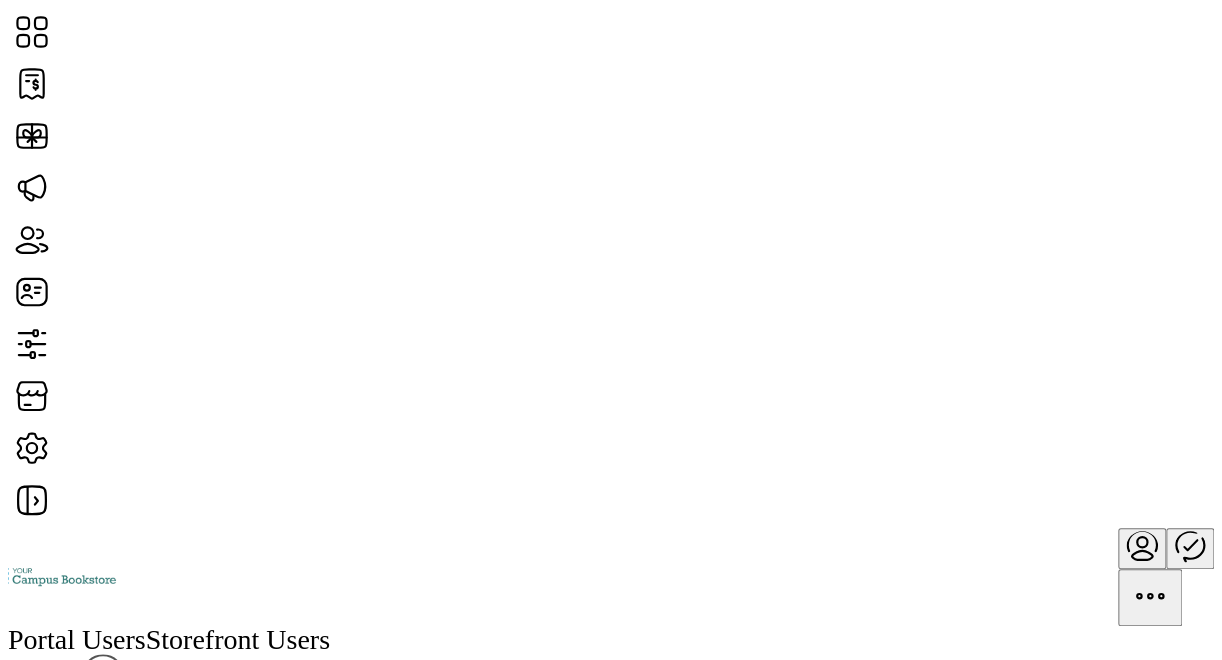 click at bounding box center [1263, 801] 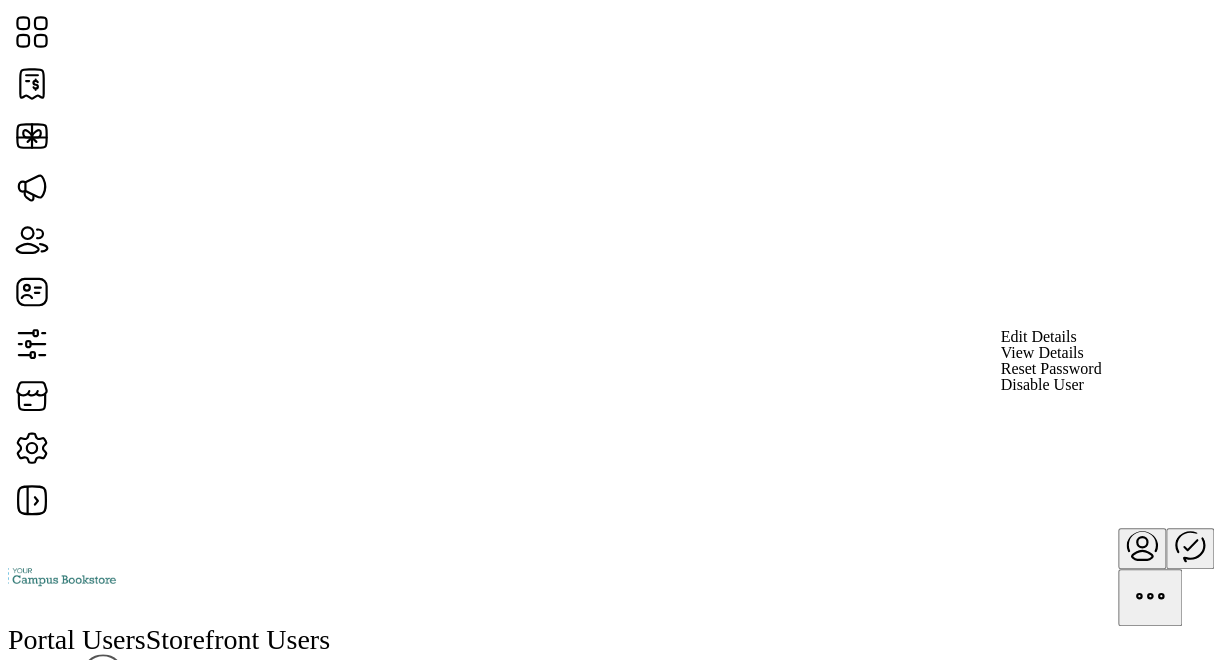 click on "Username   Email Address   Date Created   Merchant   Status     C  cmartin_bncollege   [EMAIL]   [DATE]   bncollege   Active
B  bncollege_emp   [EMAIL]   [DATE]   bncollege   Active" at bounding box center (611, 957) 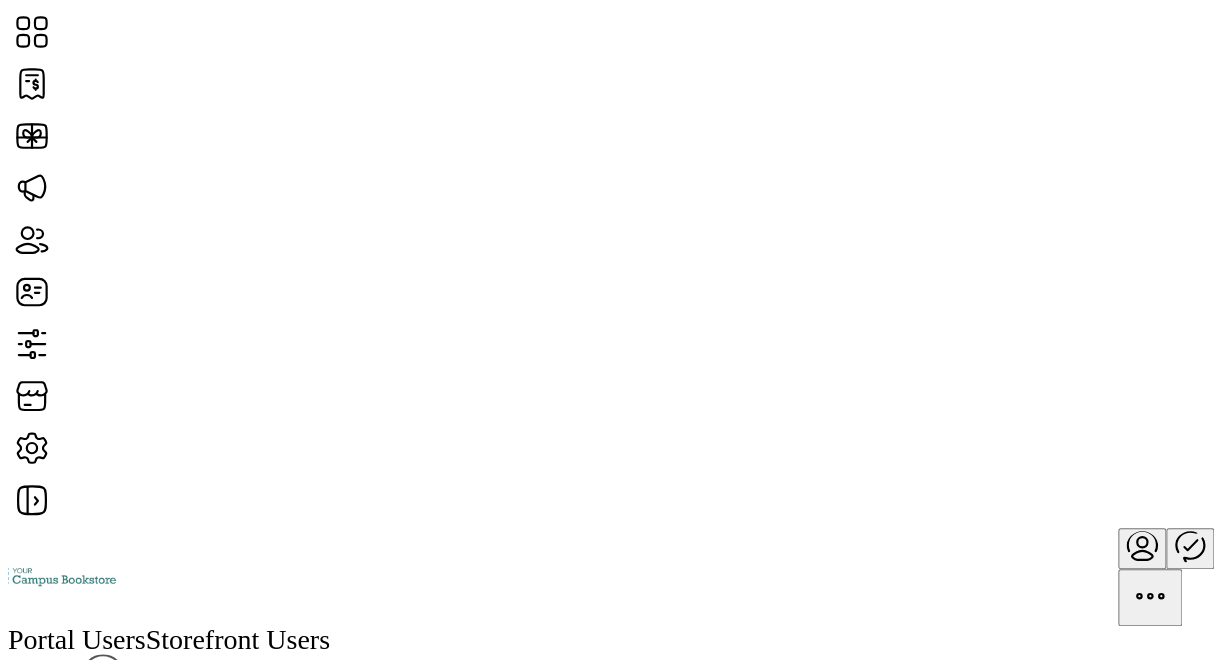 scroll, scrollTop: 0, scrollLeft: 0, axis: both 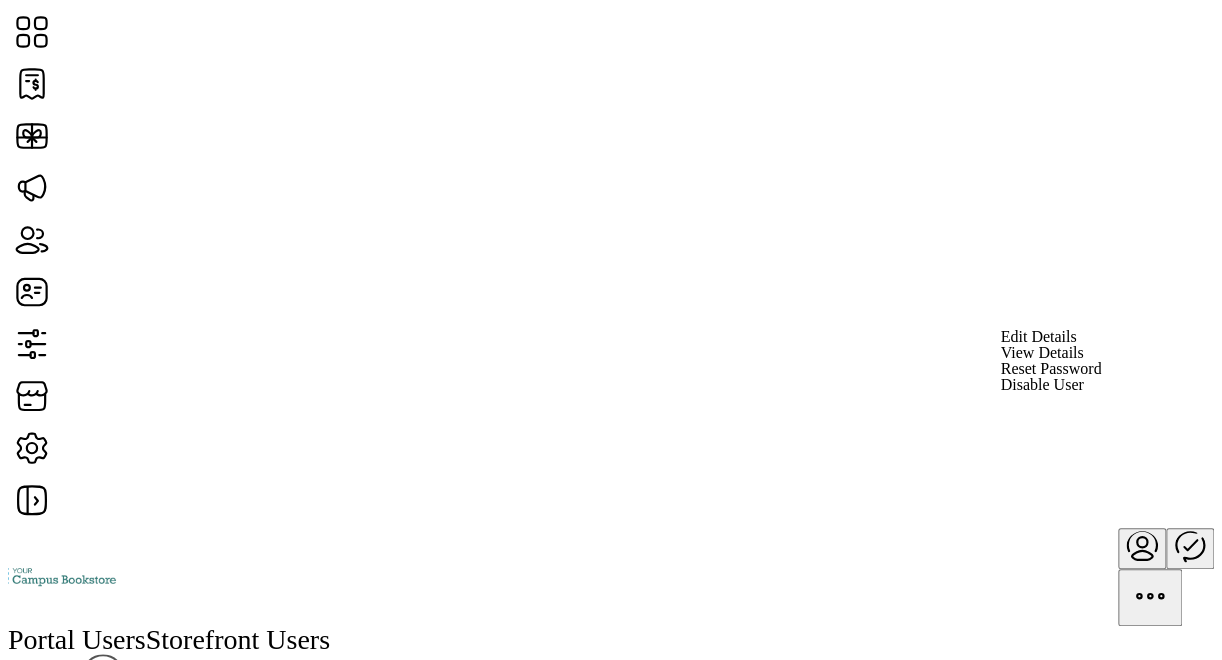 click on "Edit Details" at bounding box center (1038, 337) 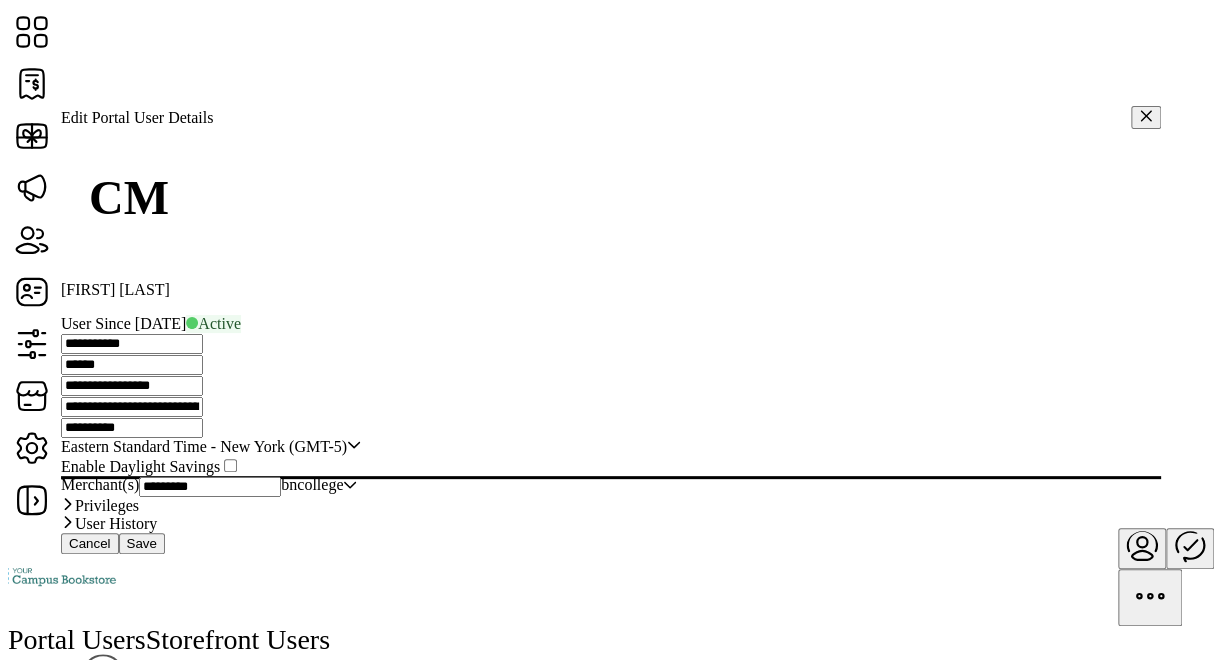 click on "Cancel" at bounding box center (90, 543) 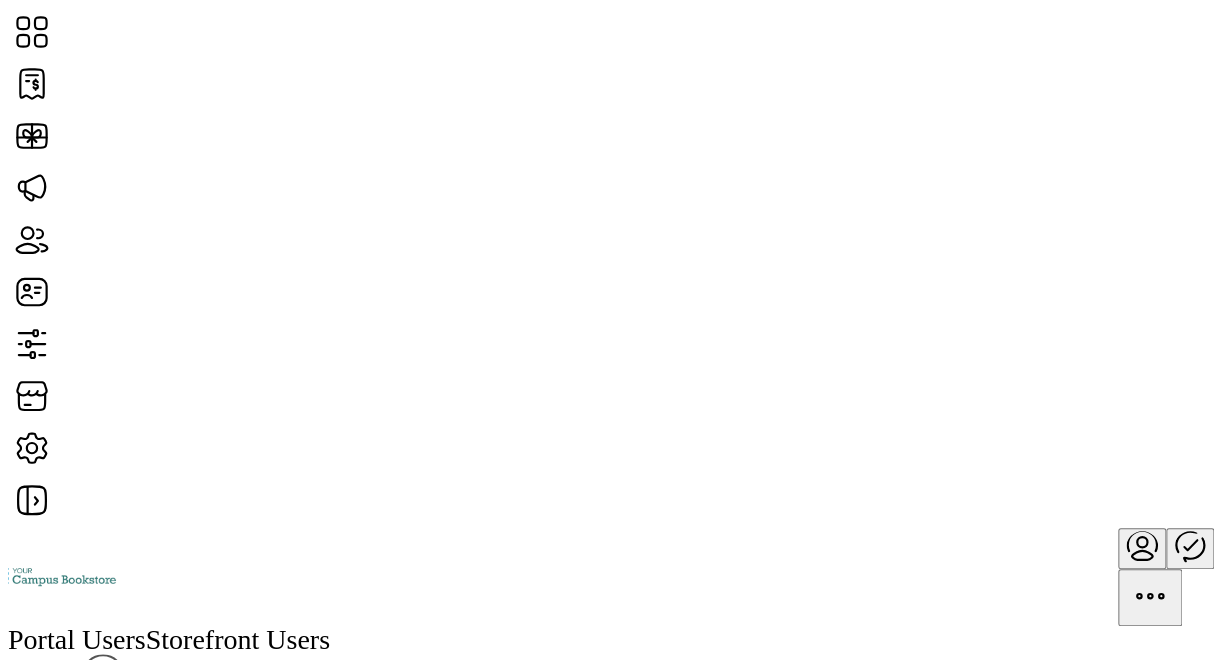 type 